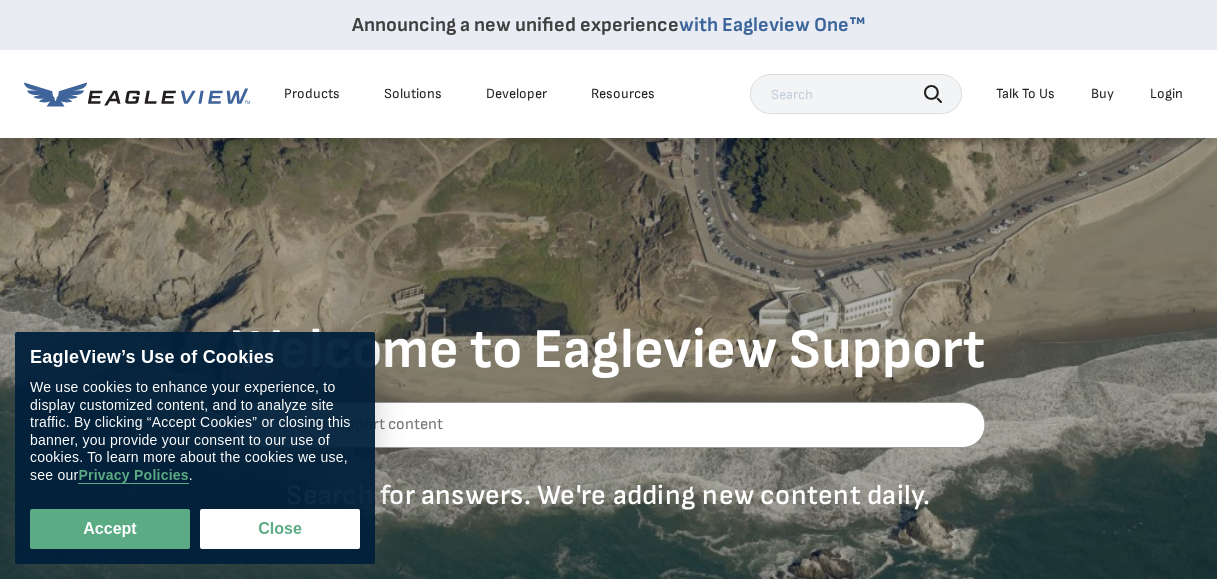 scroll, scrollTop: 0, scrollLeft: 0, axis: both 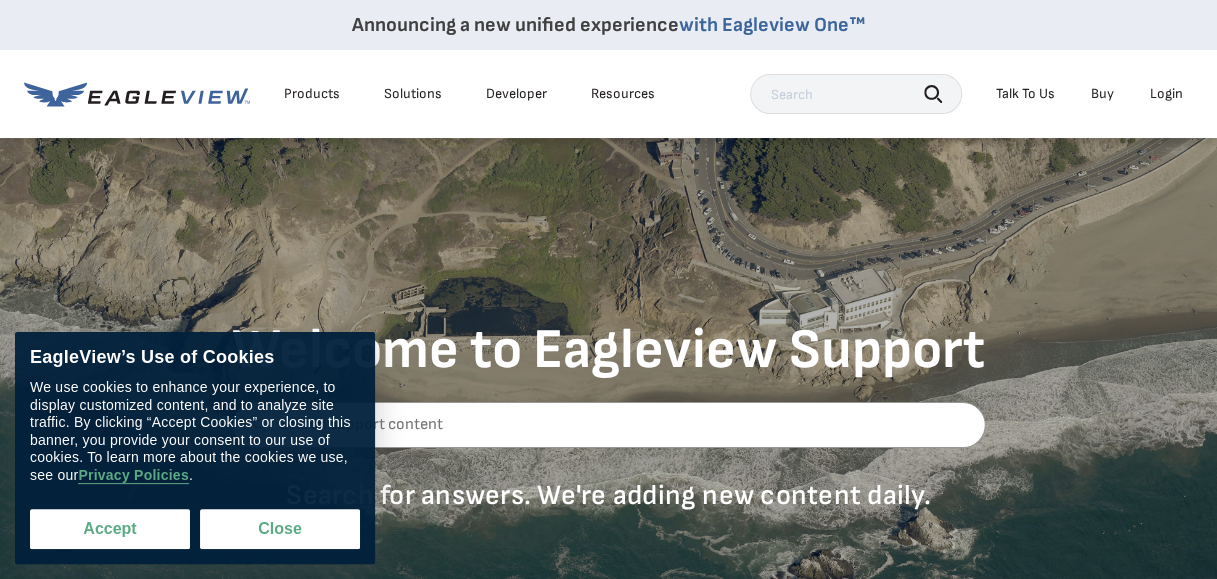 click on "Accept" at bounding box center [110, 529] 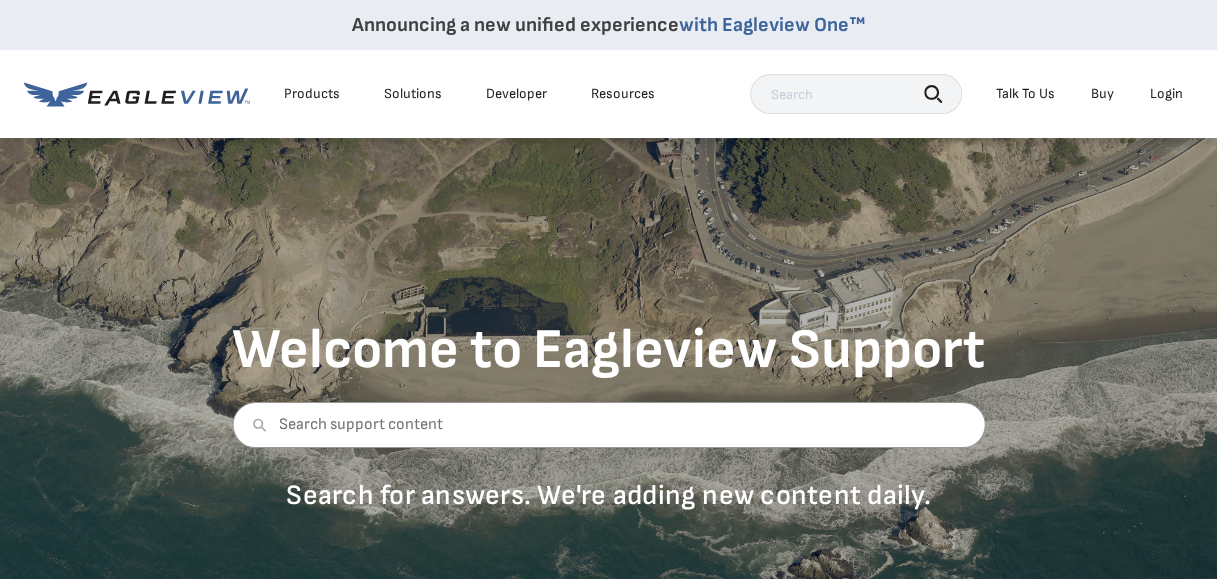 click on "Login" at bounding box center (1166, 94) 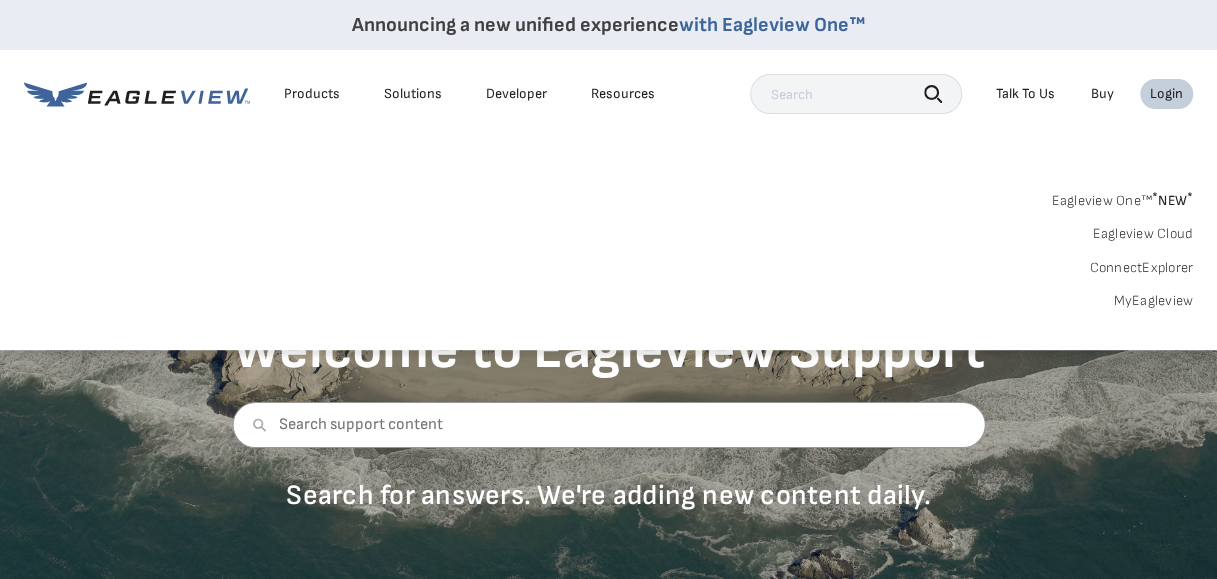 click on "Eagleview One™  * NEW *" at bounding box center [1122, 197] 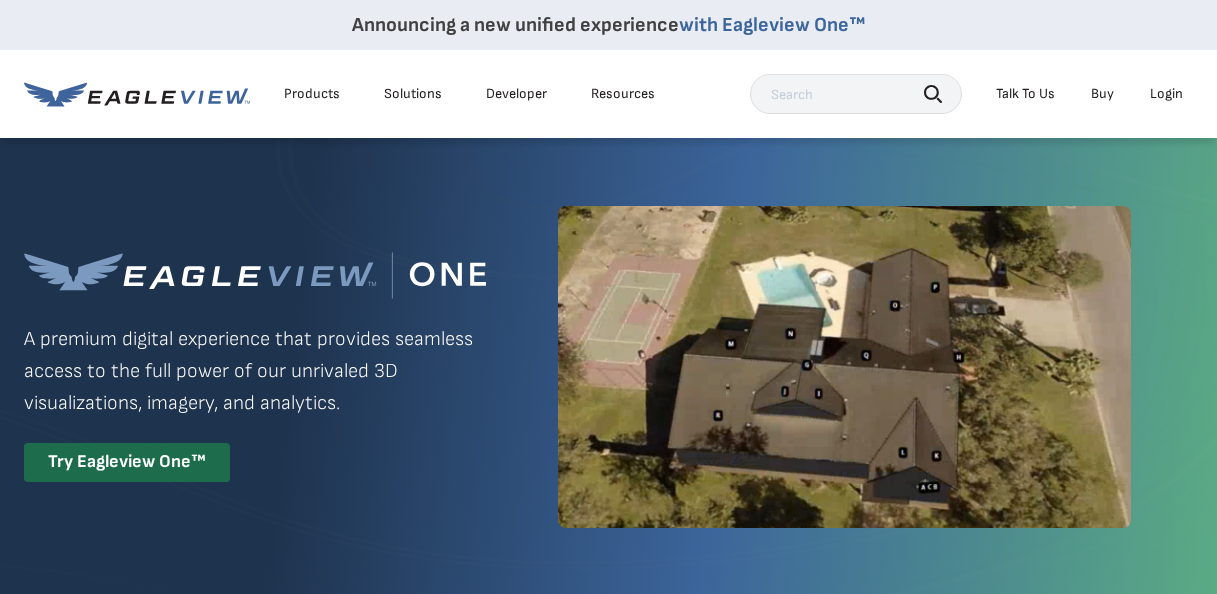 scroll, scrollTop: 0, scrollLeft: 0, axis: both 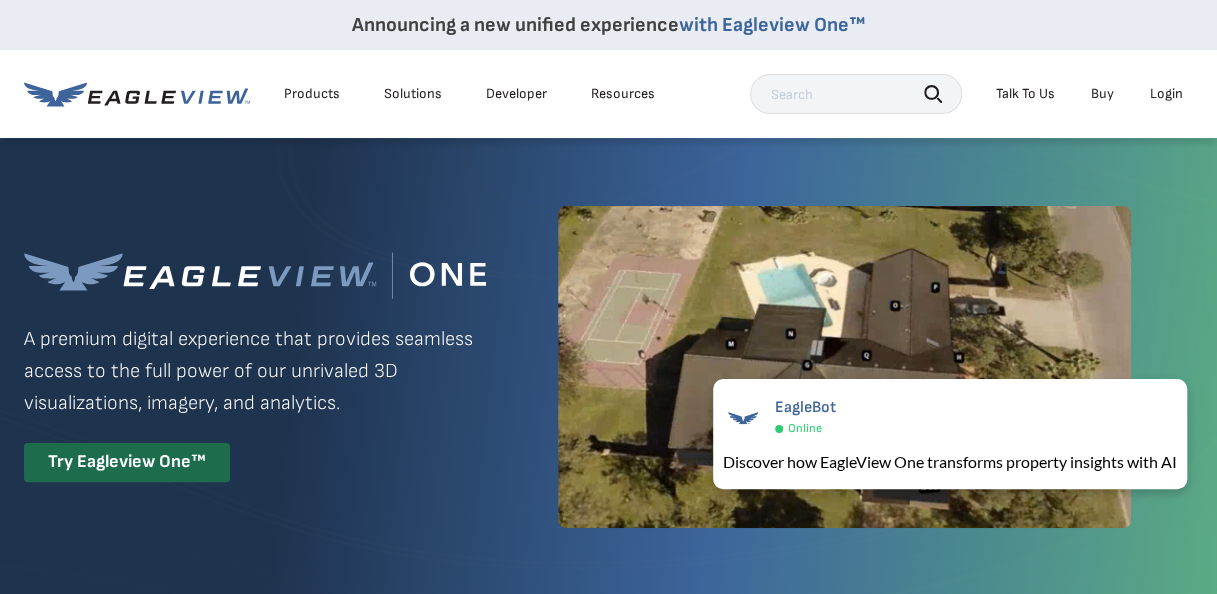 click on "Login" at bounding box center (1166, 94) 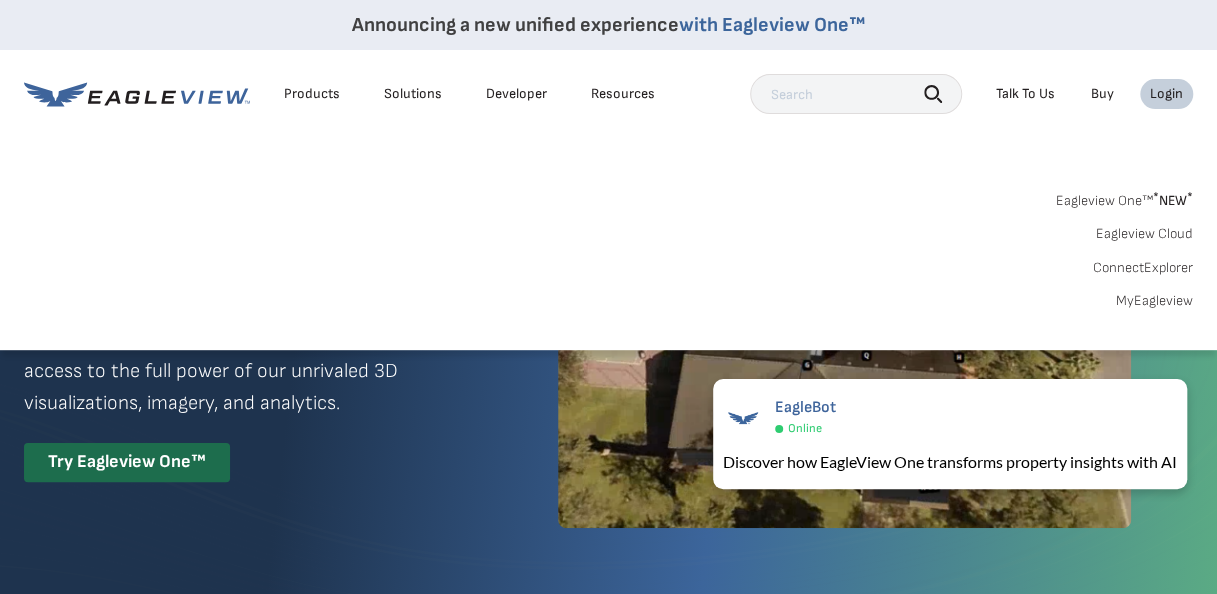 click on "MyEagleview" at bounding box center (1154, 301) 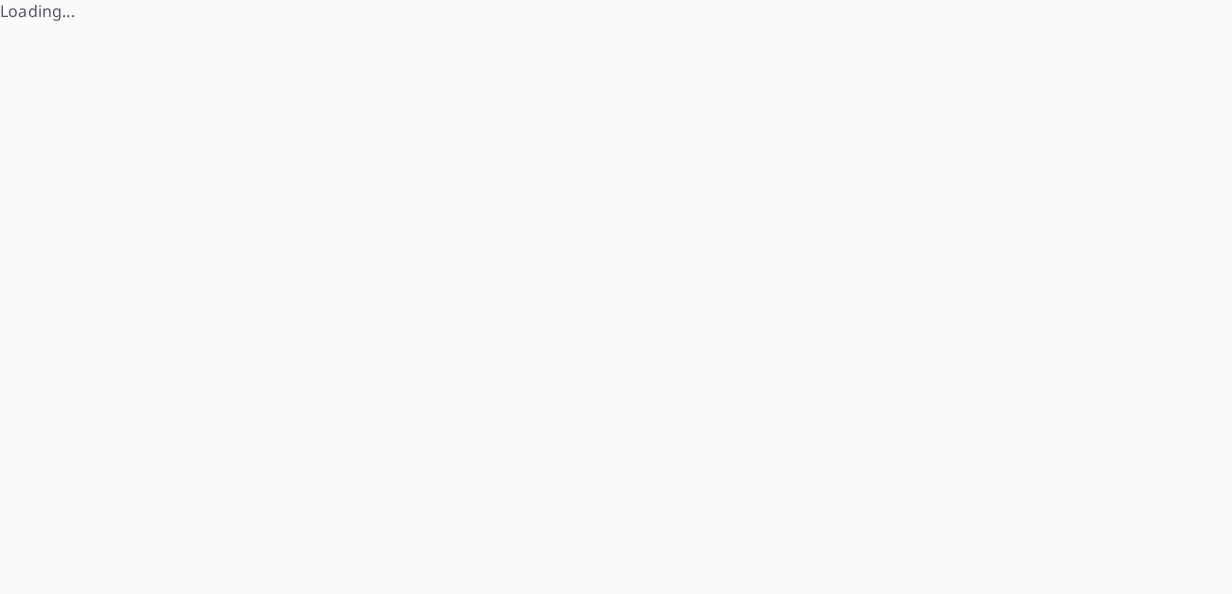 scroll, scrollTop: 0, scrollLeft: 0, axis: both 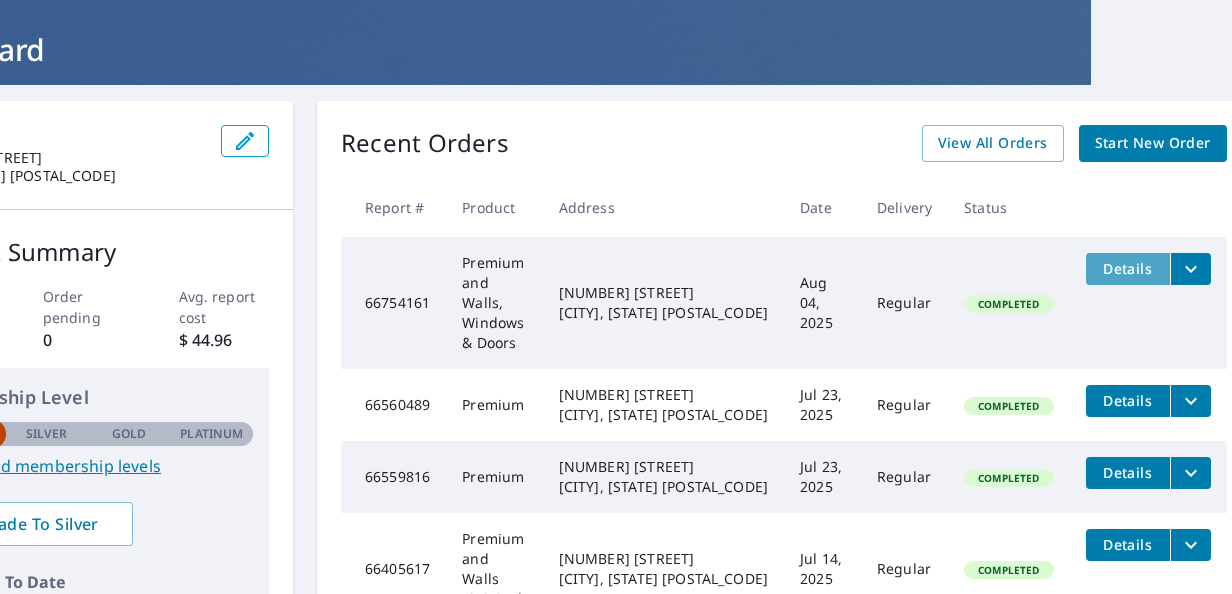 click on "Details" at bounding box center [1128, 268] 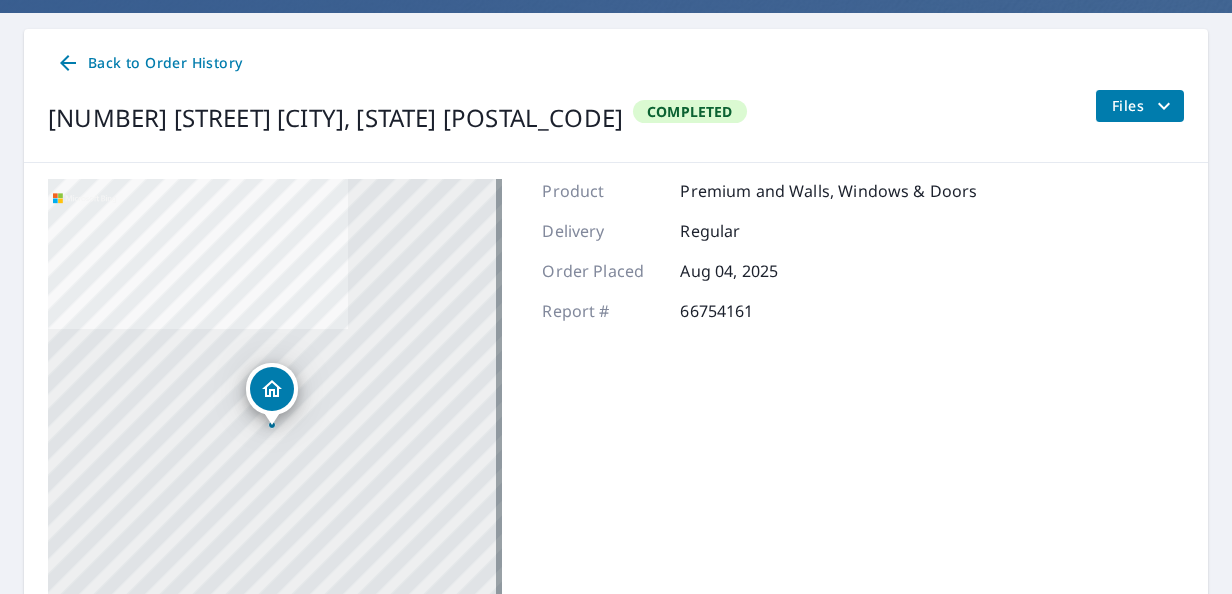 scroll, scrollTop: 0, scrollLeft: 0, axis: both 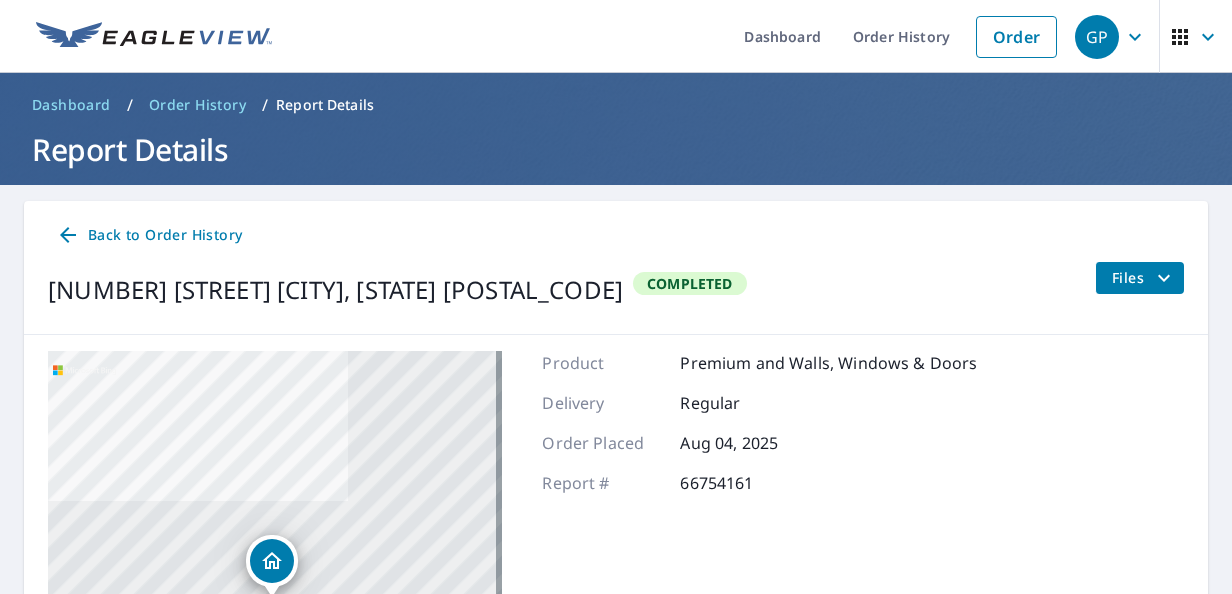 click 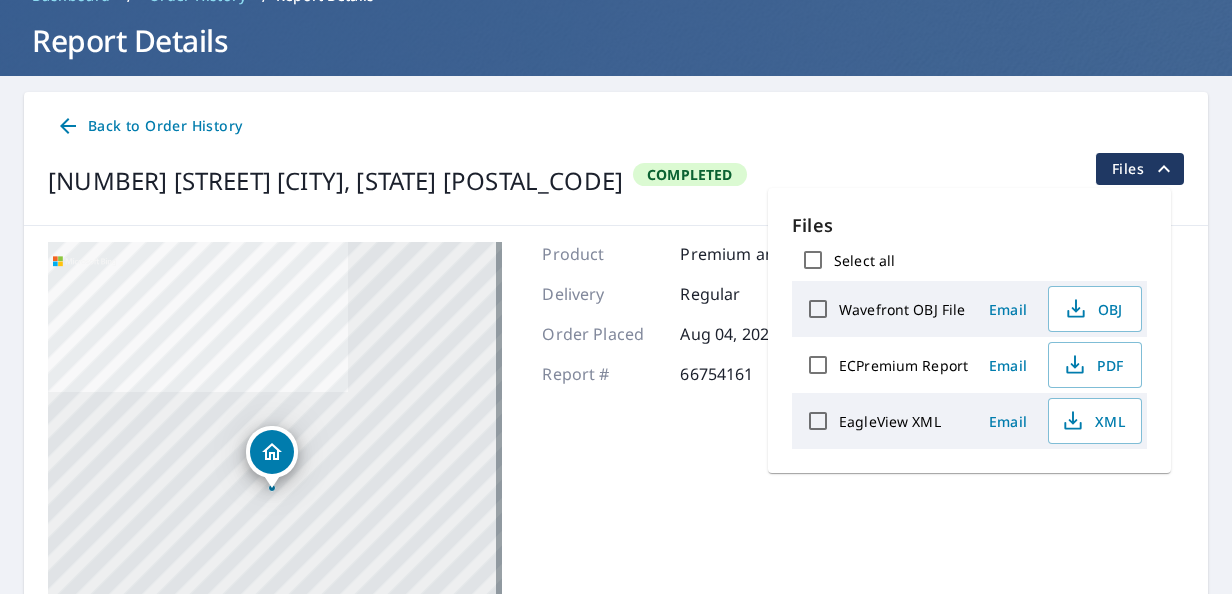 scroll, scrollTop: 110, scrollLeft: 0, axis: vertical 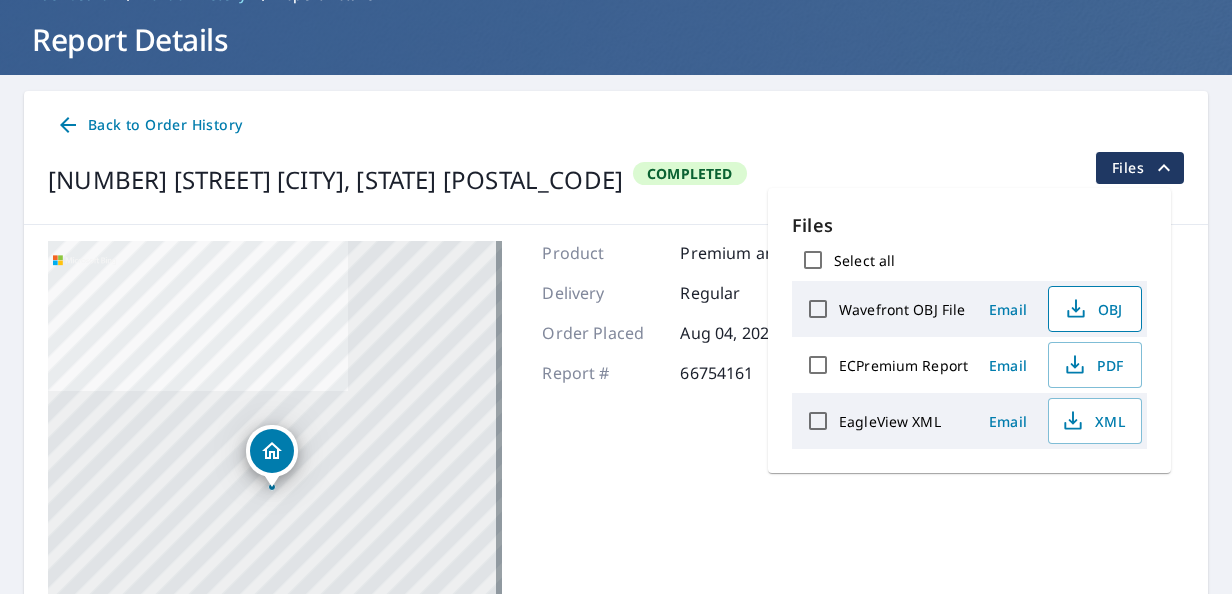 click on "OBJ" at bounding box center (1093, 309) 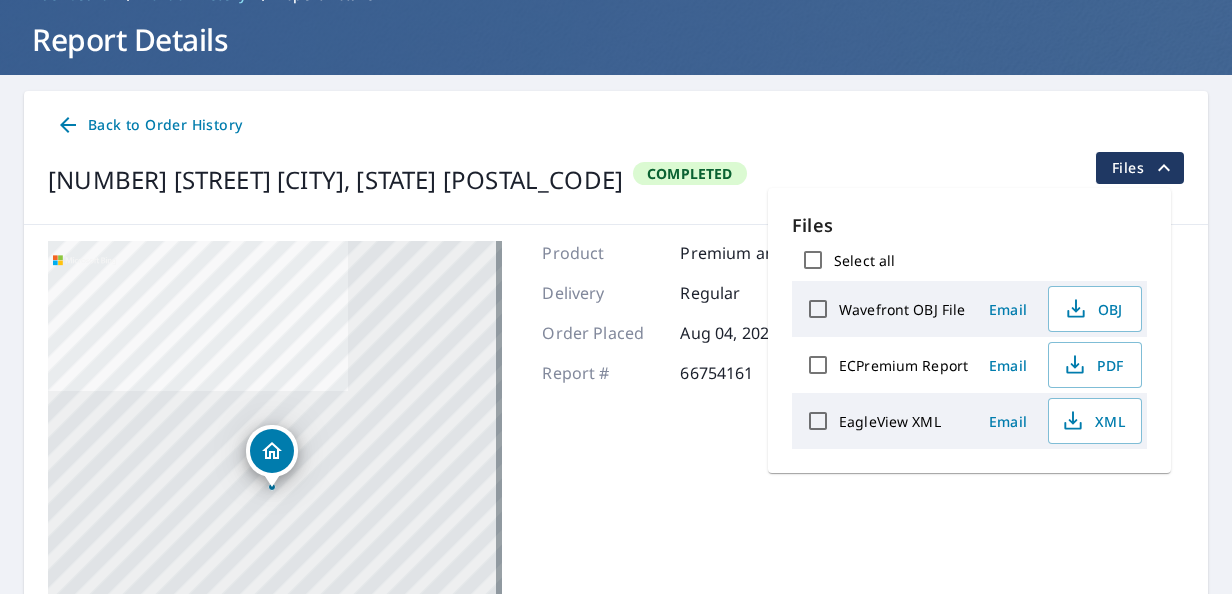 click on "718 N Main St
Washington, PA 15301 Completed Files" at bounding box center [616, 180] 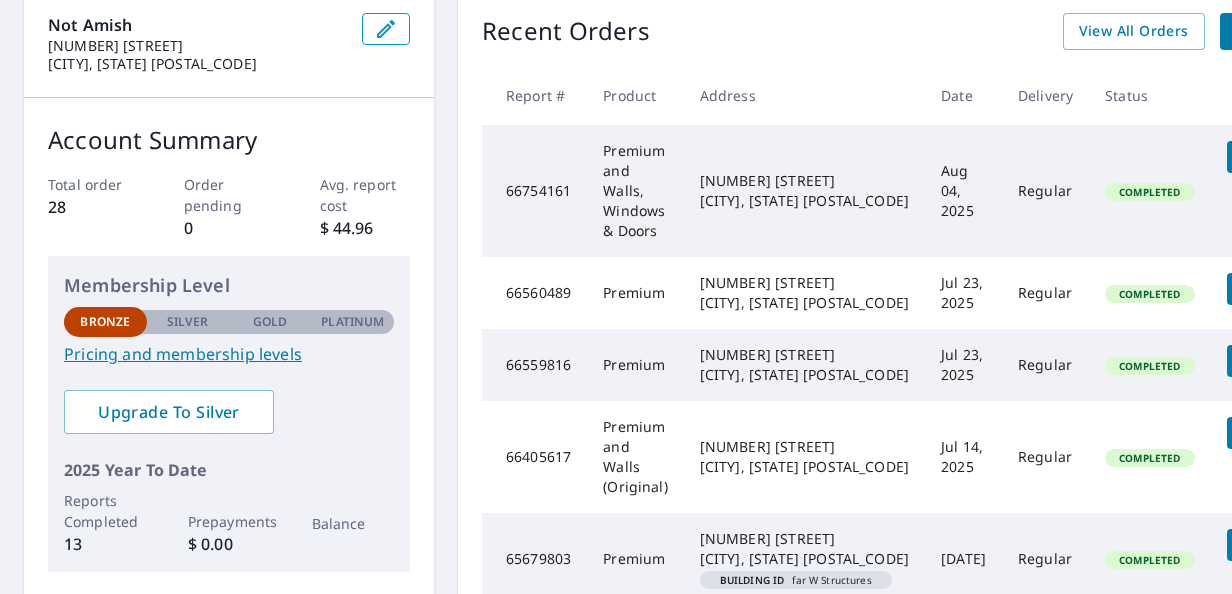 scroll, scrollTop: 210, scrollLeft: 0, axis: vertical 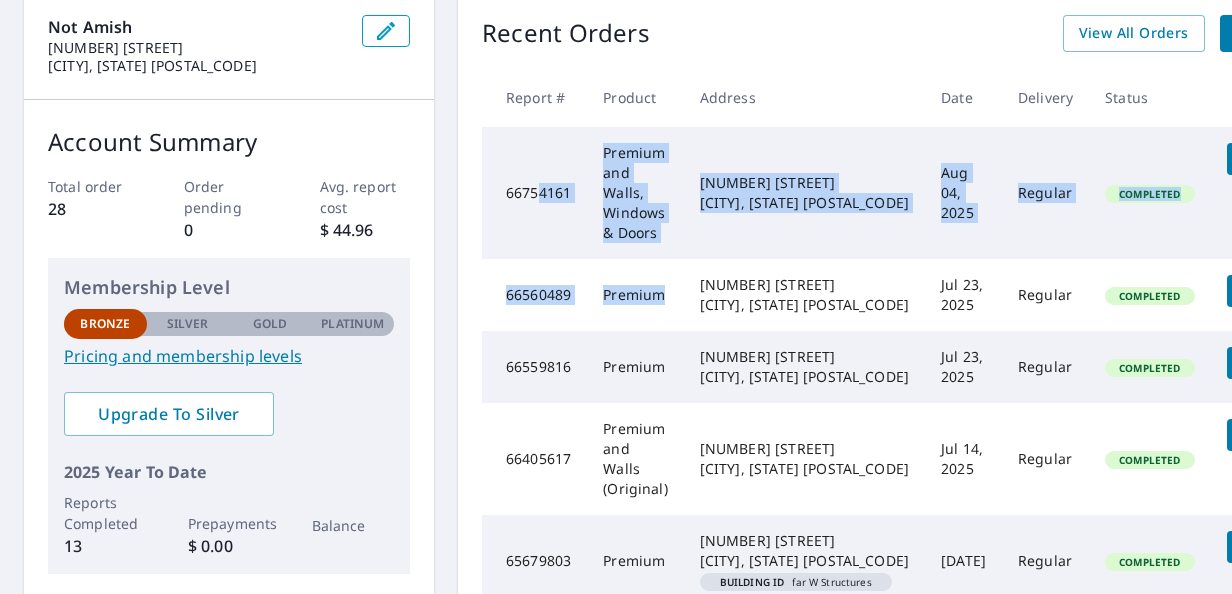 drag, startPoint x: 670, startPoint y: 263, endPoint x: 501, endPoint y: 244, distance: 170.0647 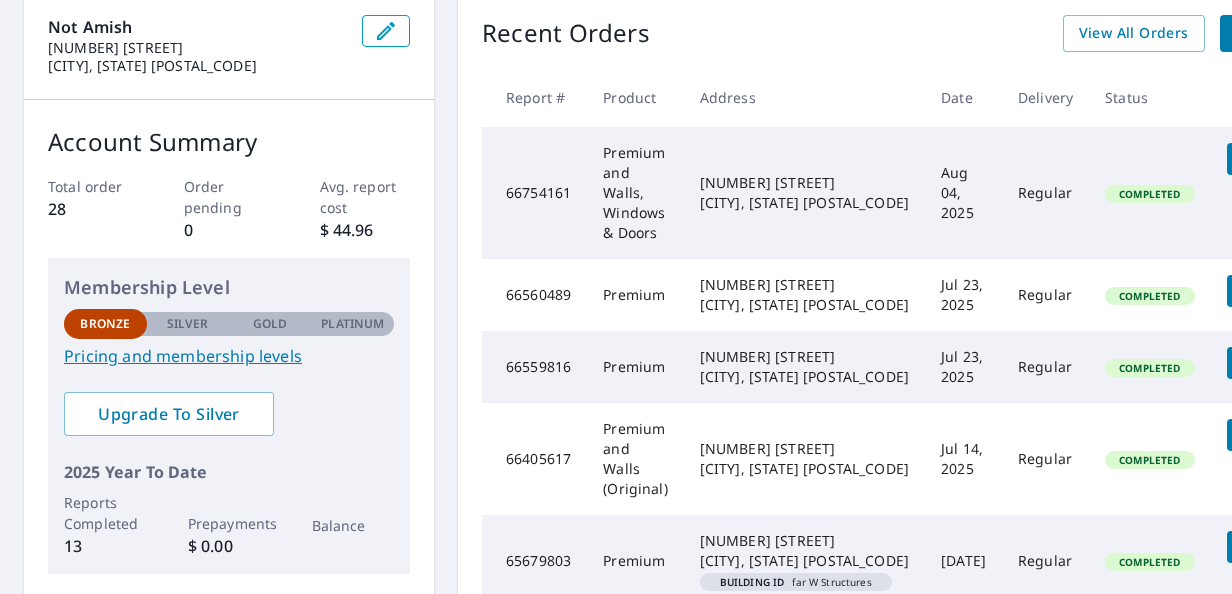 drag, startPoint x: 501, startPoint y: 244, endPoint x: 456, endPoint y: 259, distance: 47.434166 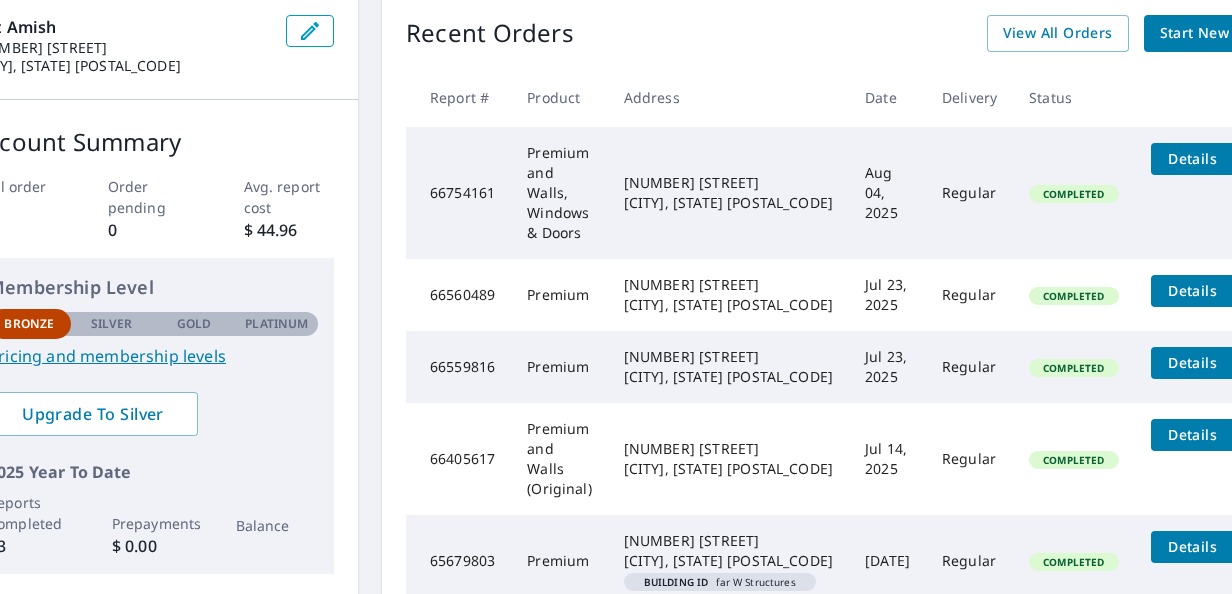 scroll, scrollTop: 210, scrollLeft: 141, axis: both 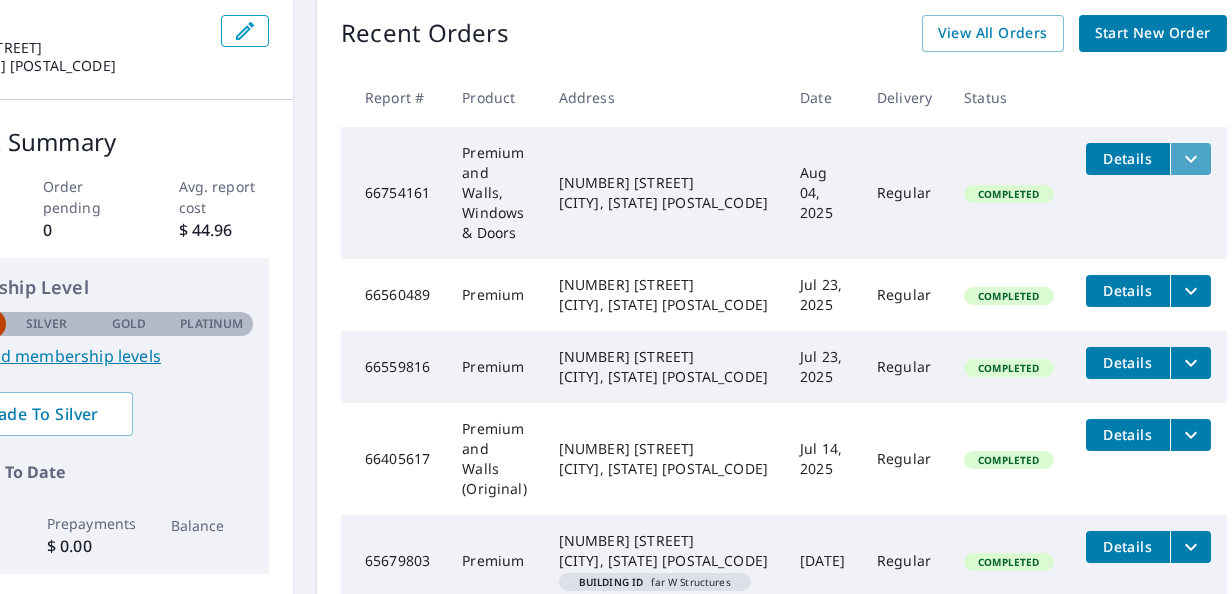 click 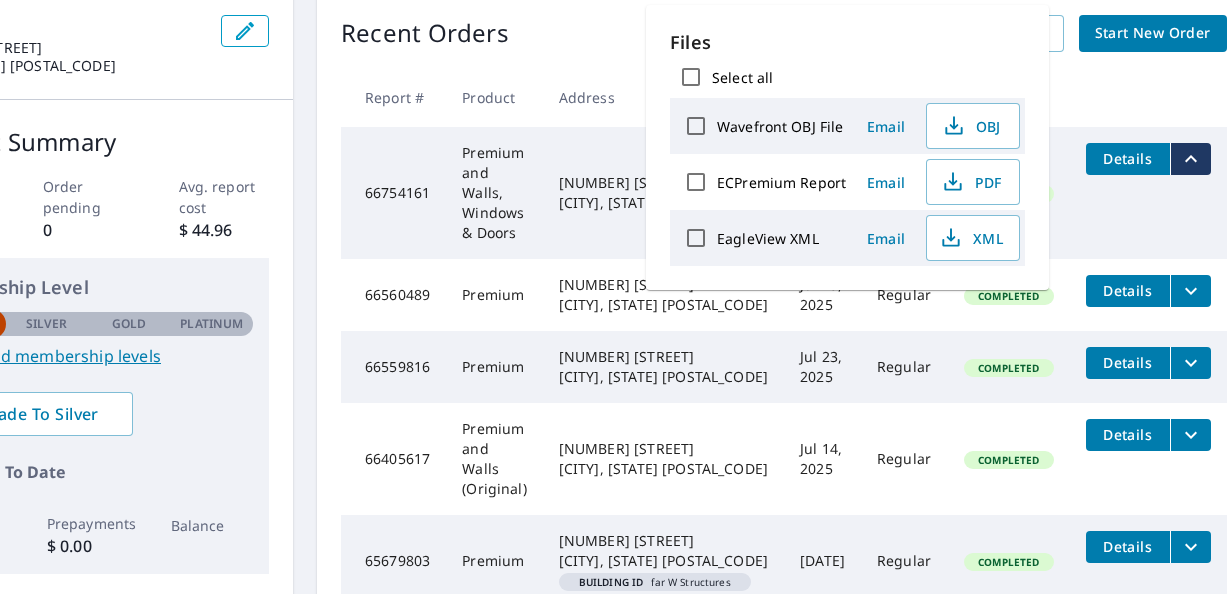 click on "Select all" at bounding box center [691, 77] 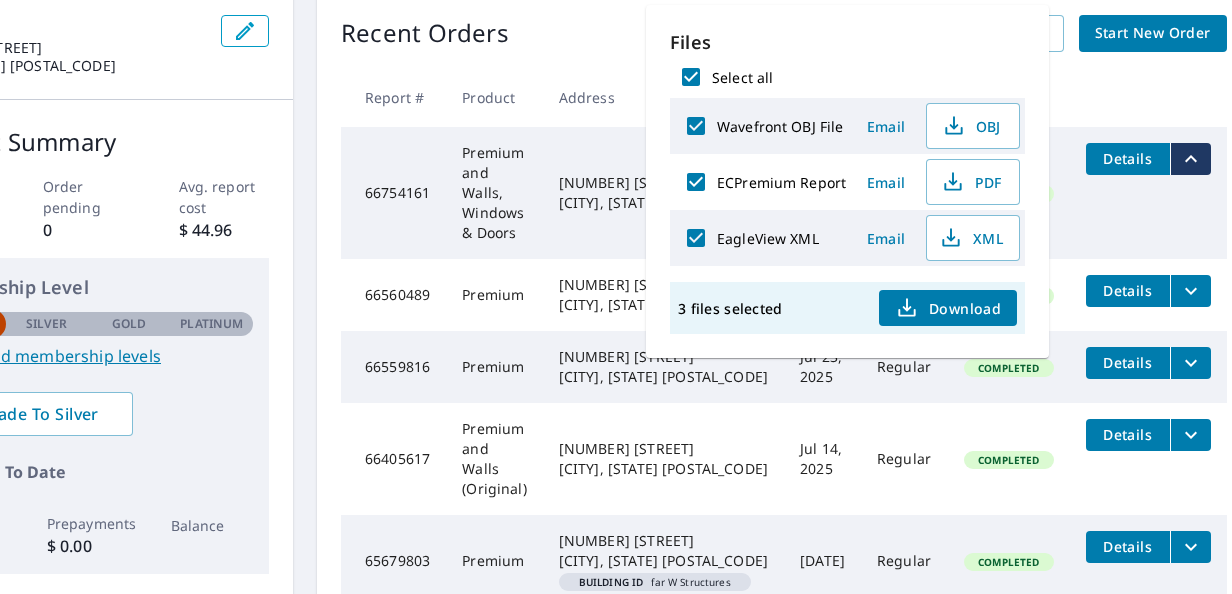 click on "66754161 Premium and Walls, Windows & Doors 718 N Main St
Washington, PA 15301 Aug 04, 2025 Regular Completed Details" at bounding box center [784, 193] 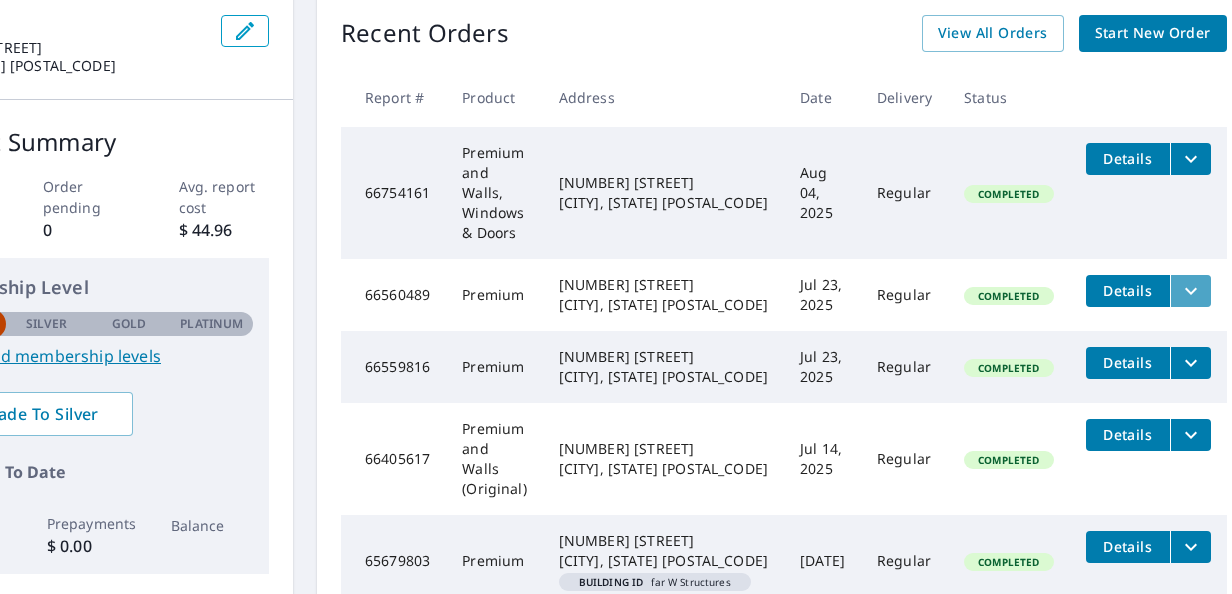 click 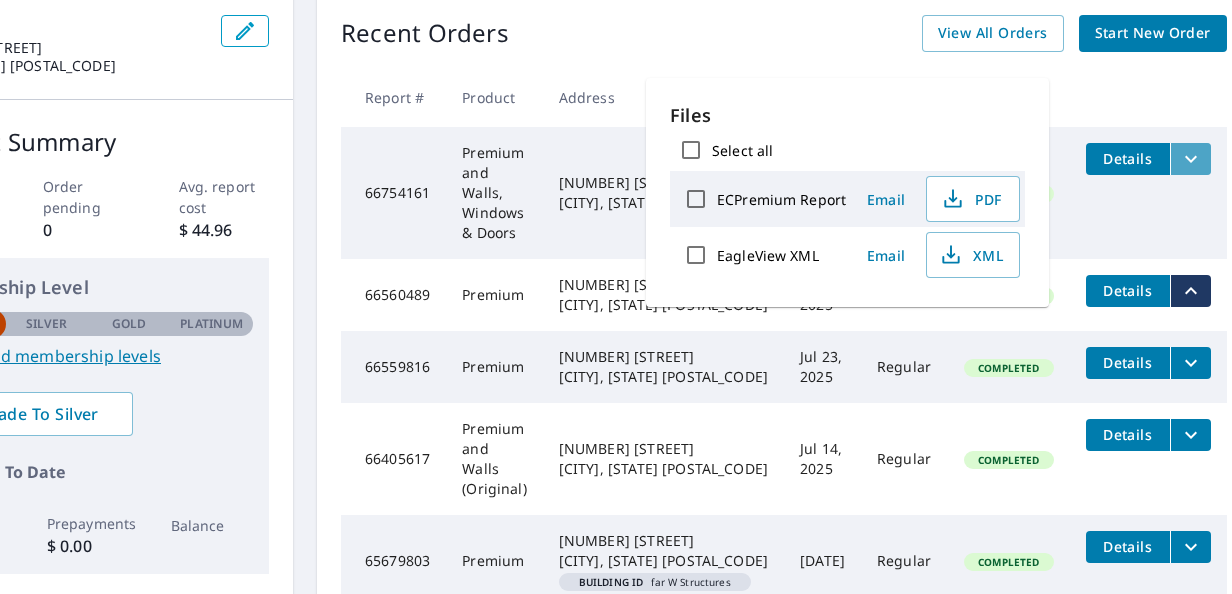 click 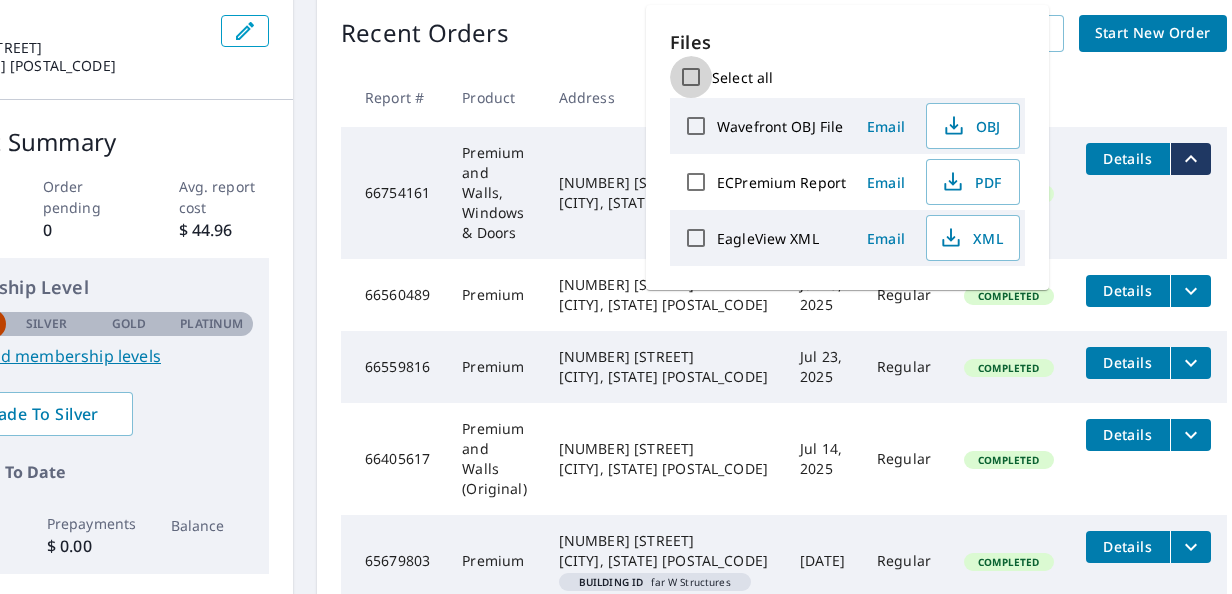 click on "Select all" at bounding box center [691, 77] 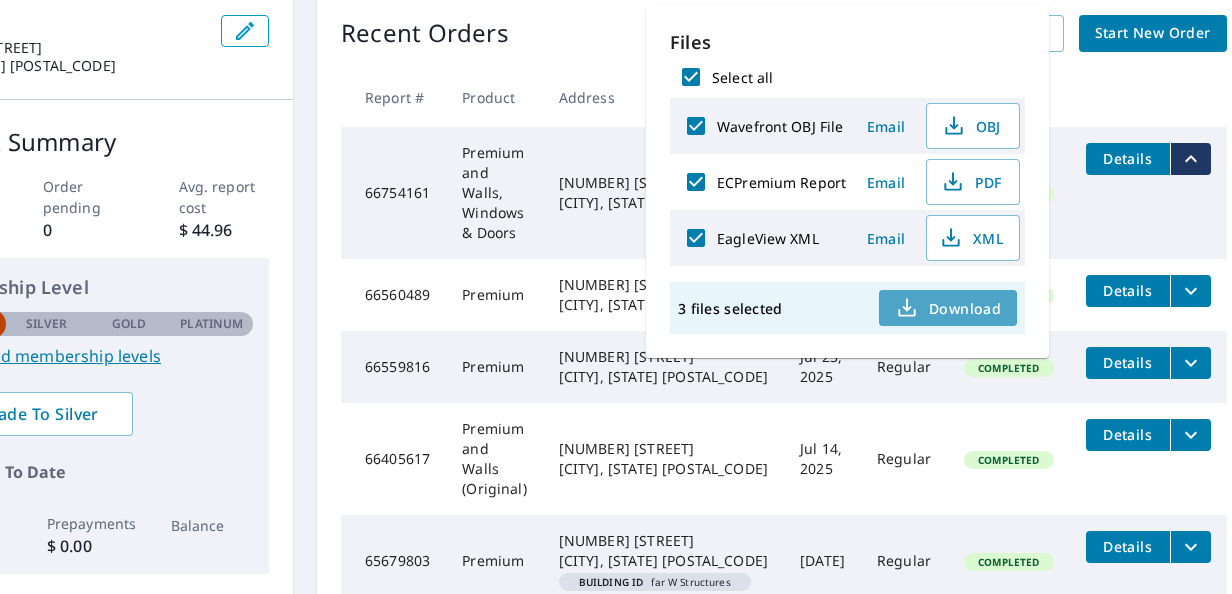 click on "Download" at bounding box center [948, 308] 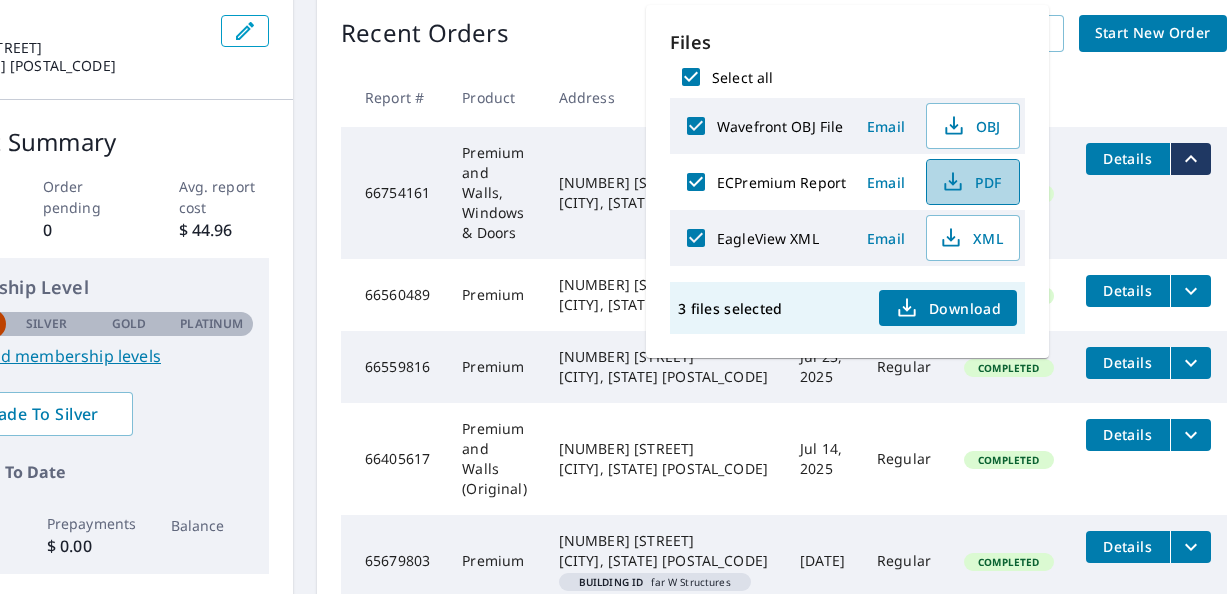 click on "PDF" at bounding box center (971, 182) 